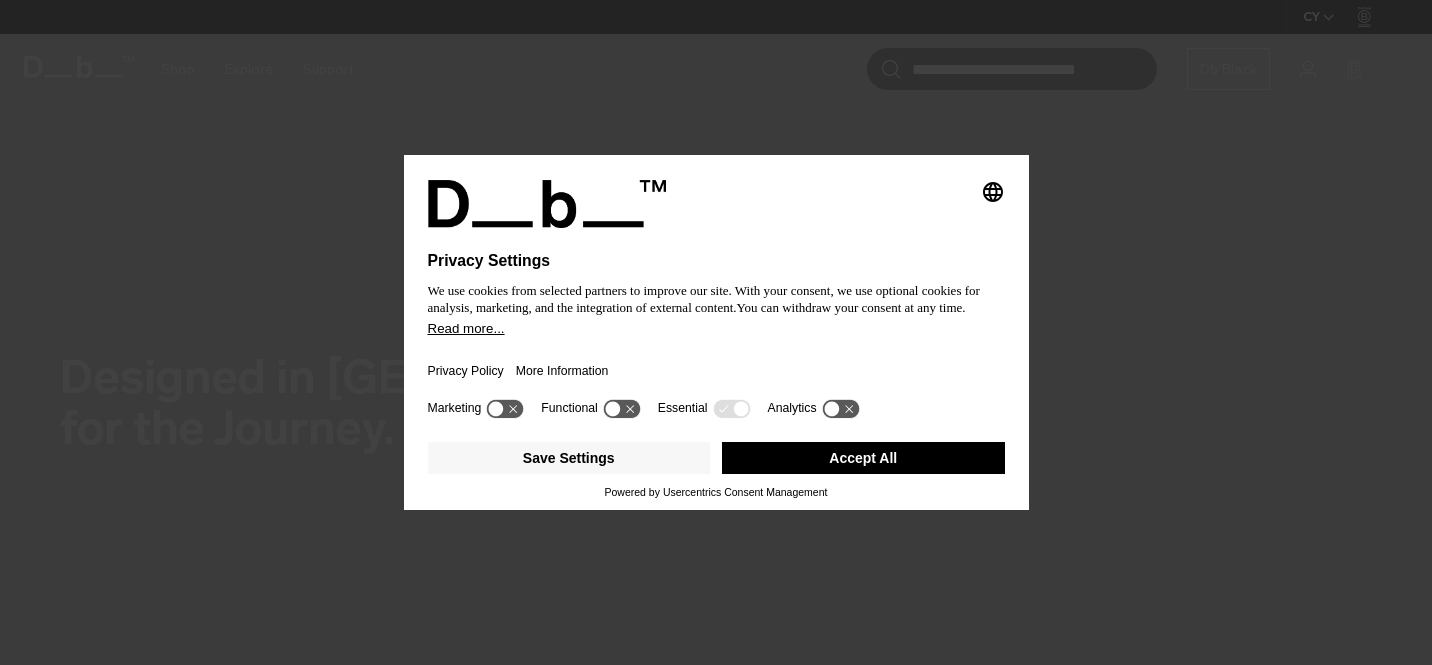 scroll, scrollTop: 0, scrollLeft: 0, axis: both 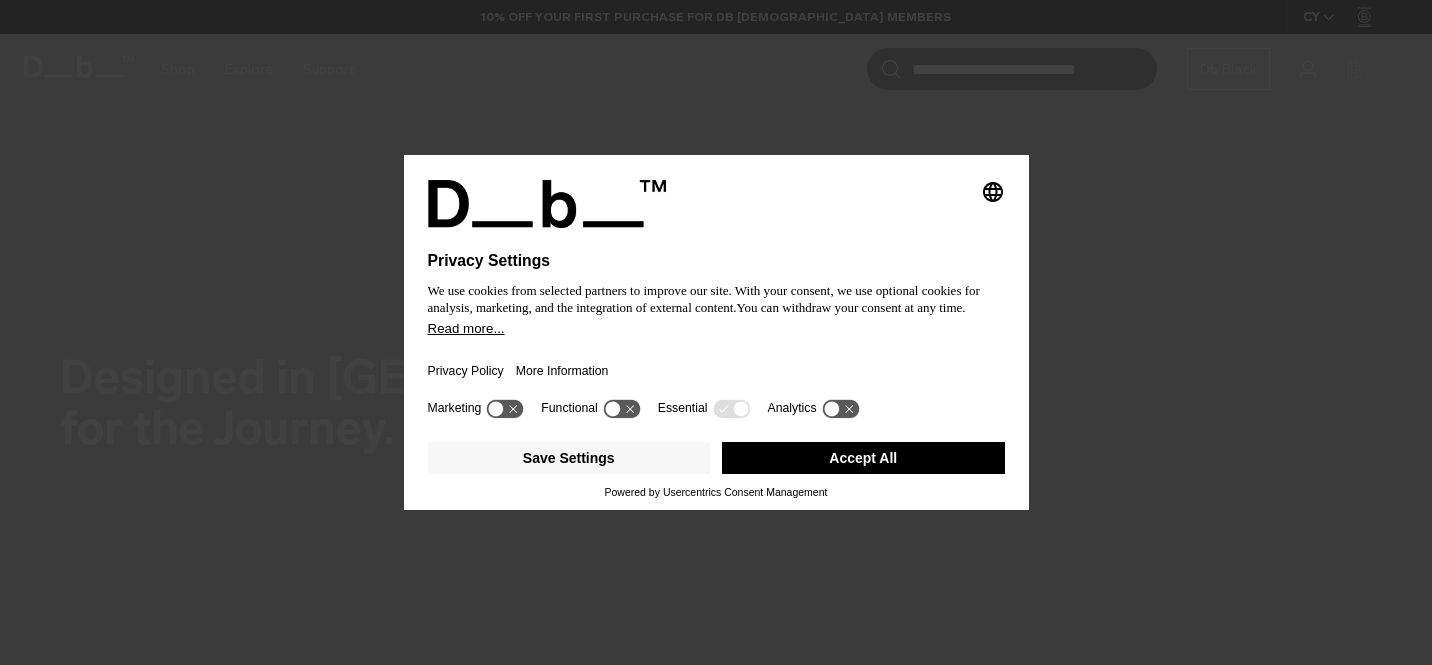 click on "Accept All" at bounding box center (863, 458) 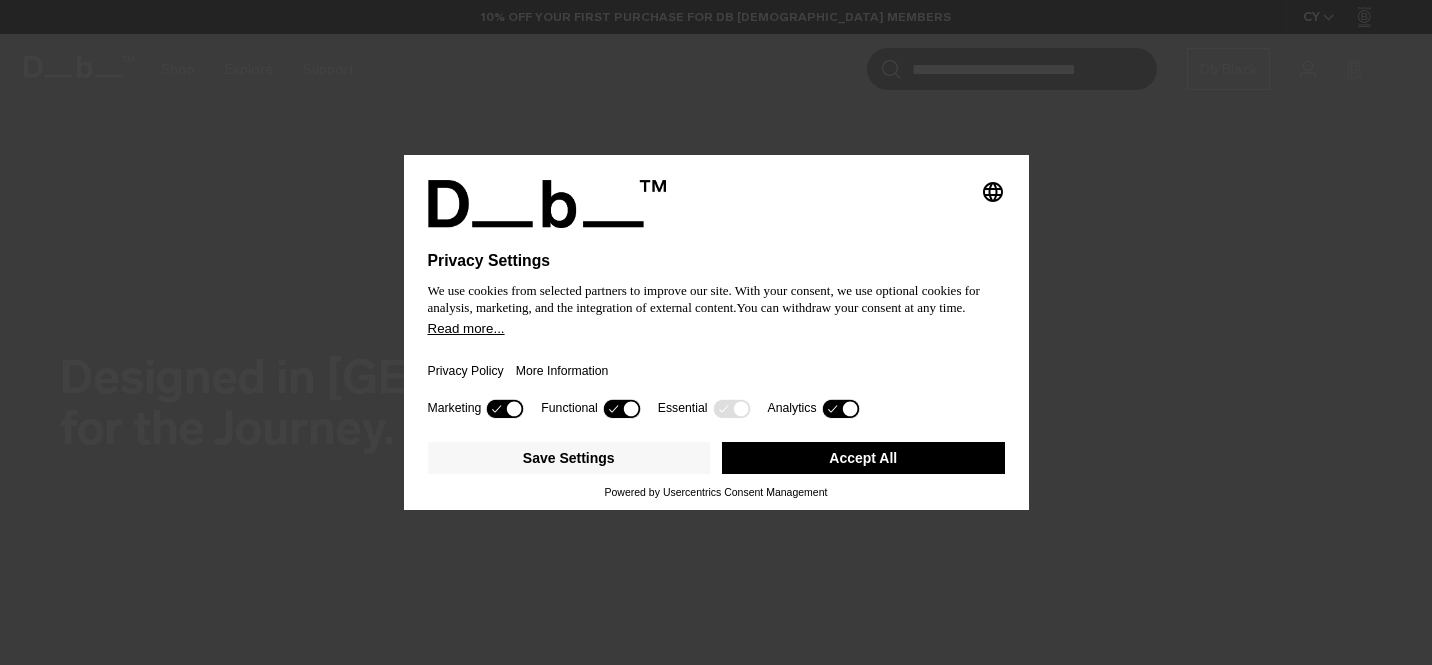 scroll, scrollTop: 0, scrollLeft: 0, axis: both 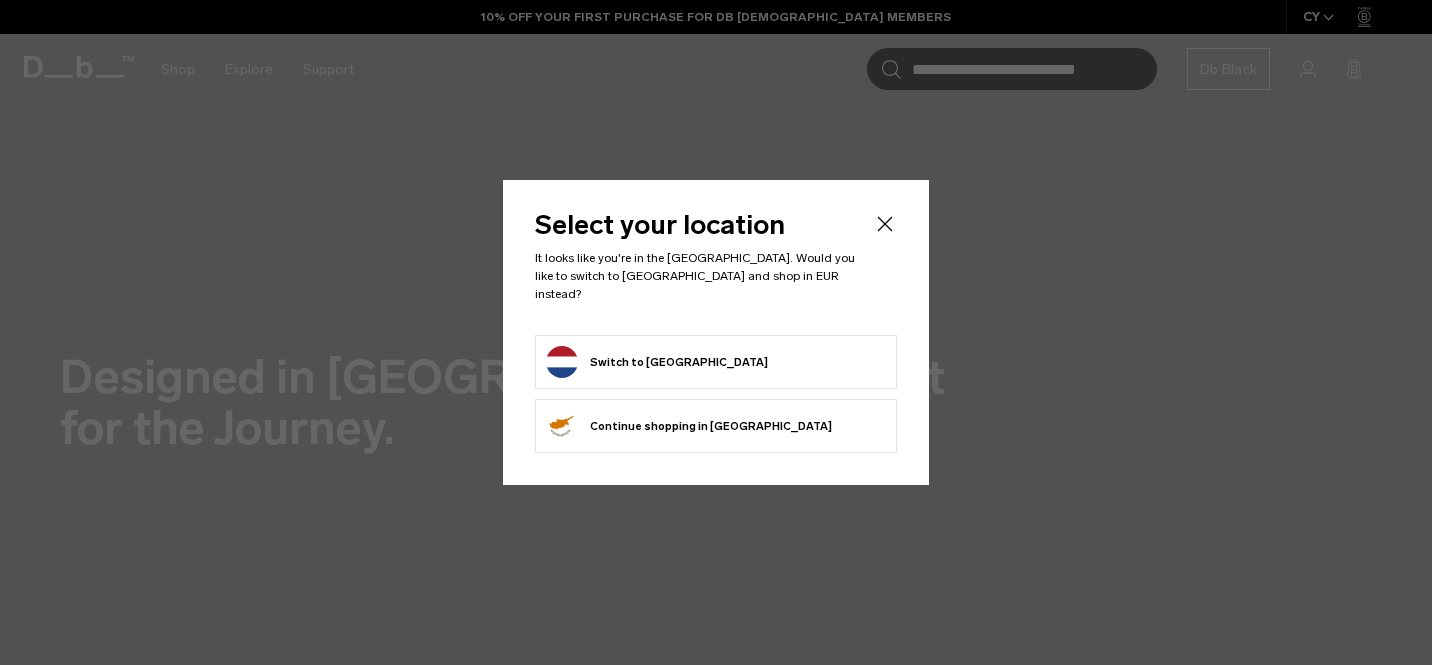click on "Switch to Netherlands" at bounding box center (716, 362) 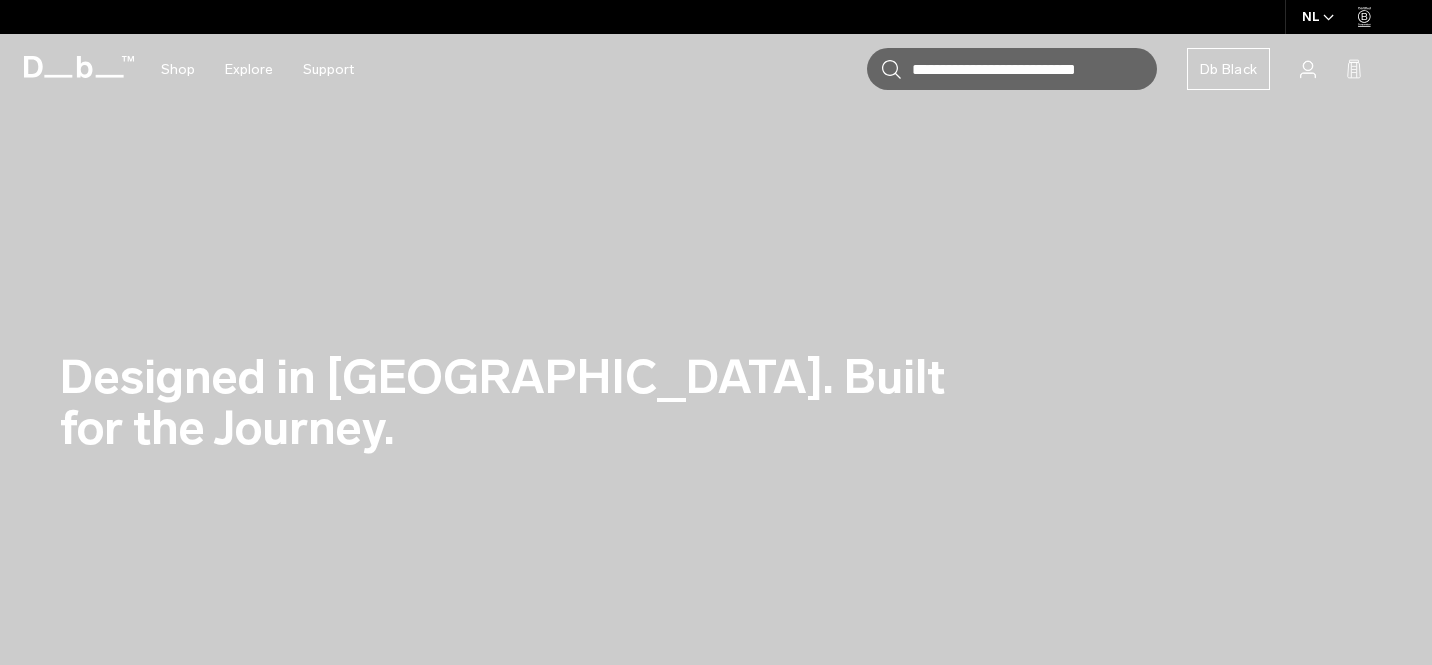 scroll, scrollTop: 0, scrollLeft: 0, axis: both 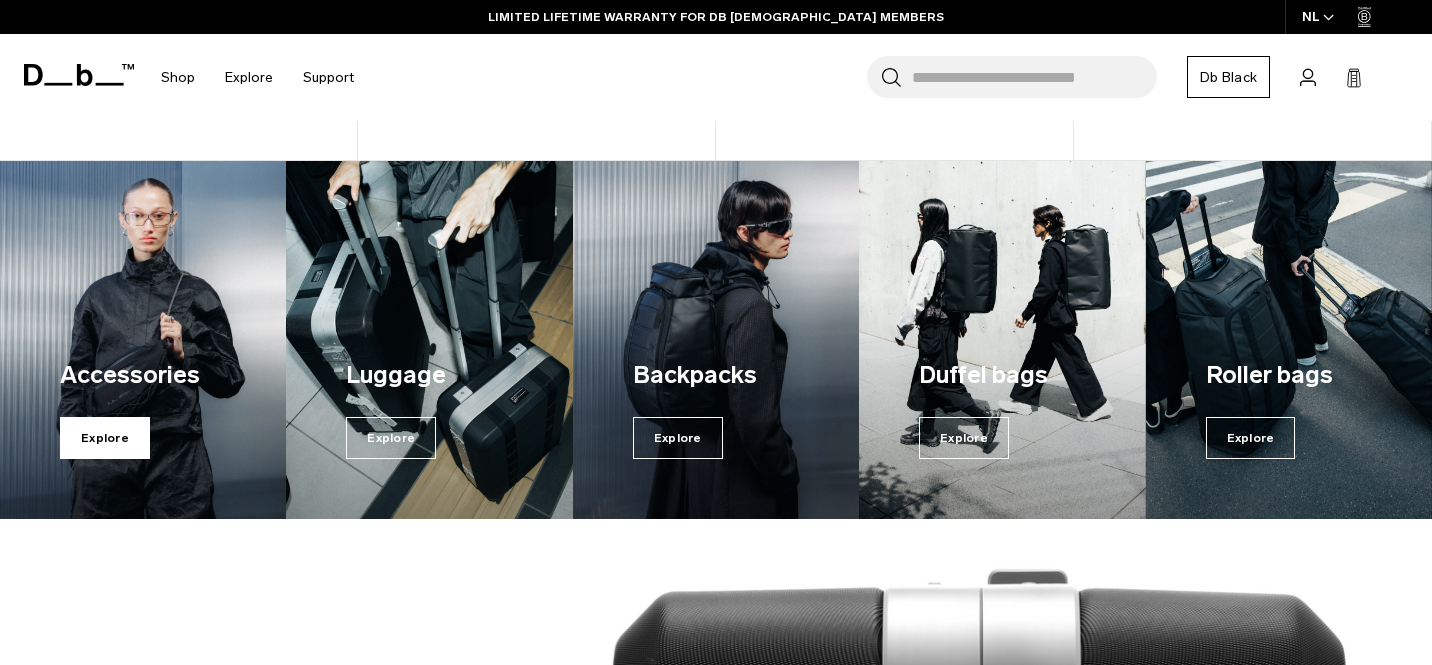 click on "Explore" at bounding box center [105, 438] 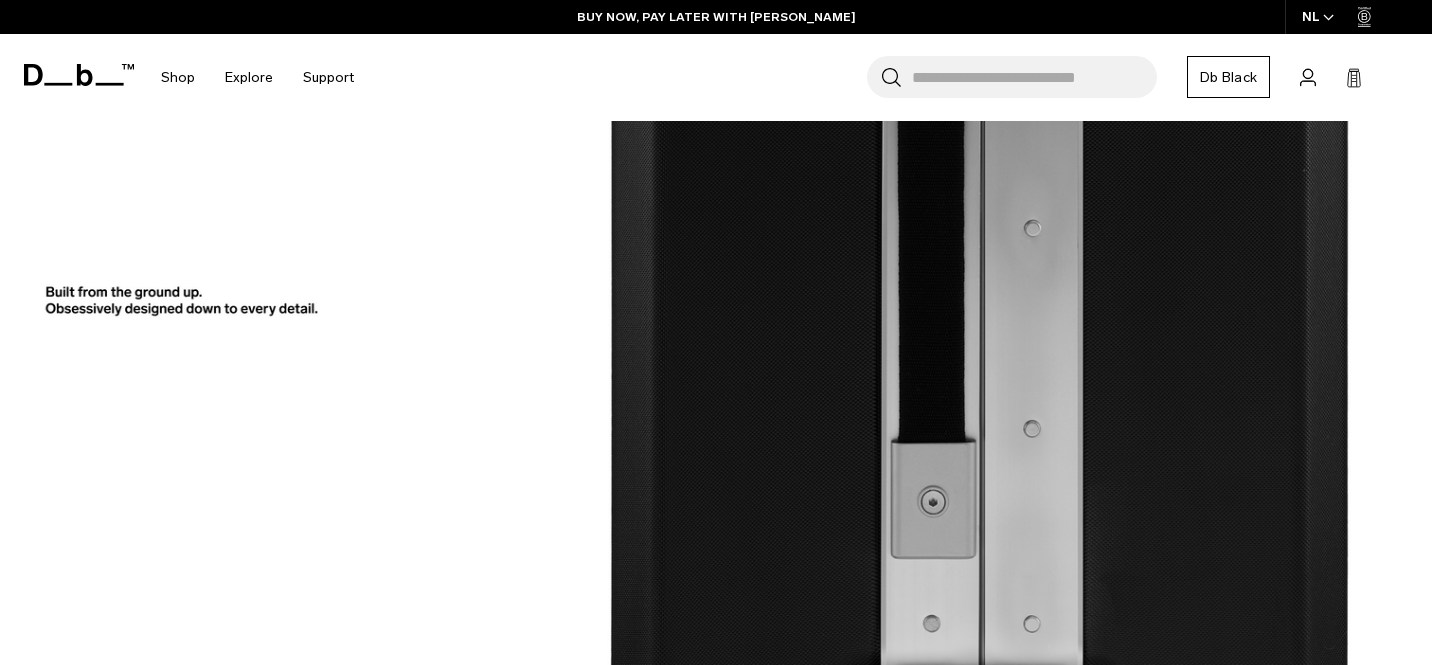 scroll, scrollTop: 2413, scrollLeft: 0, axis: vertical 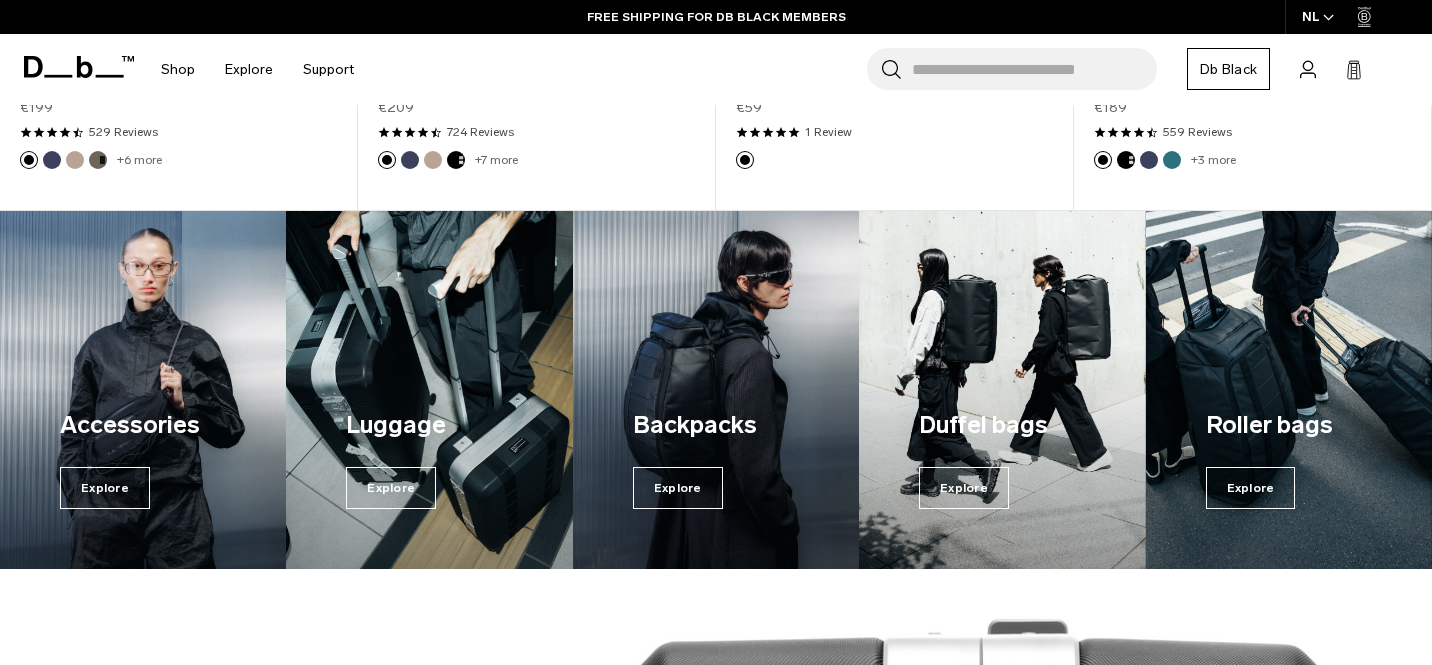 click on "Accessories
Explore" at bounding box center (143, 458) 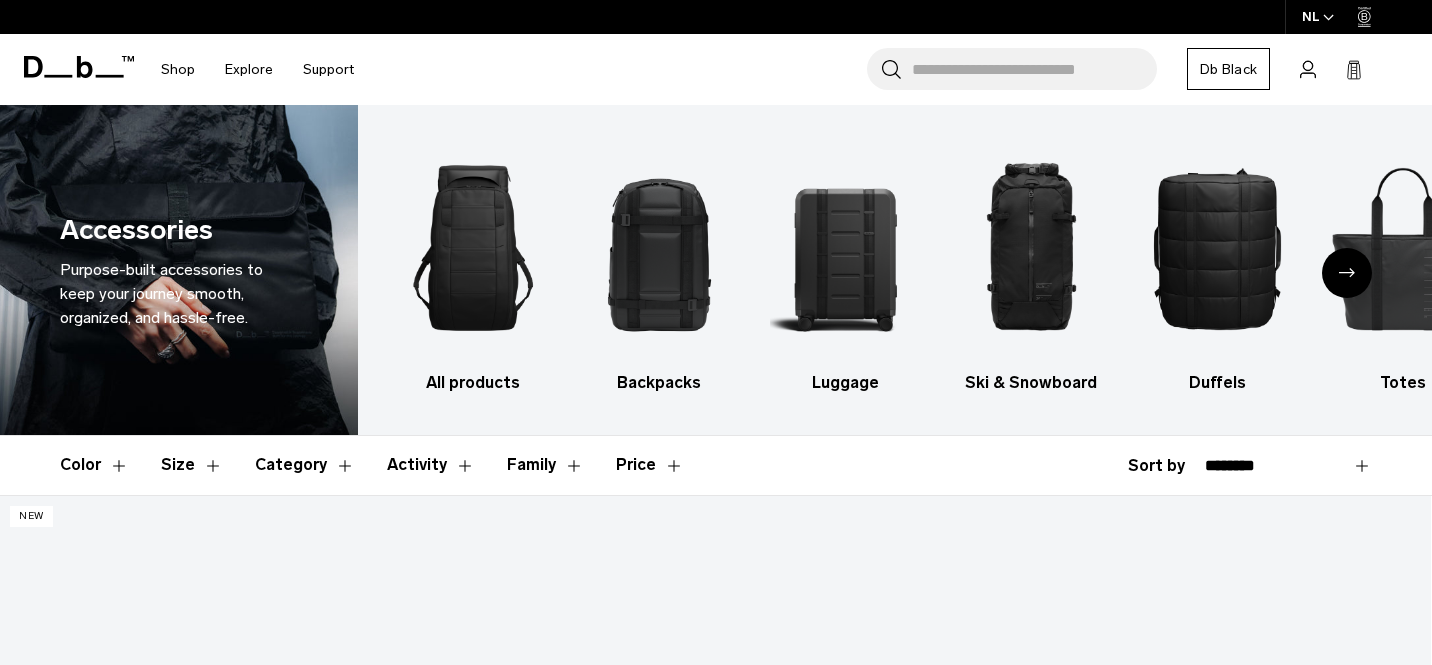 scroll, scrollTop: 274, scrollLeft: 0, axis: vertical 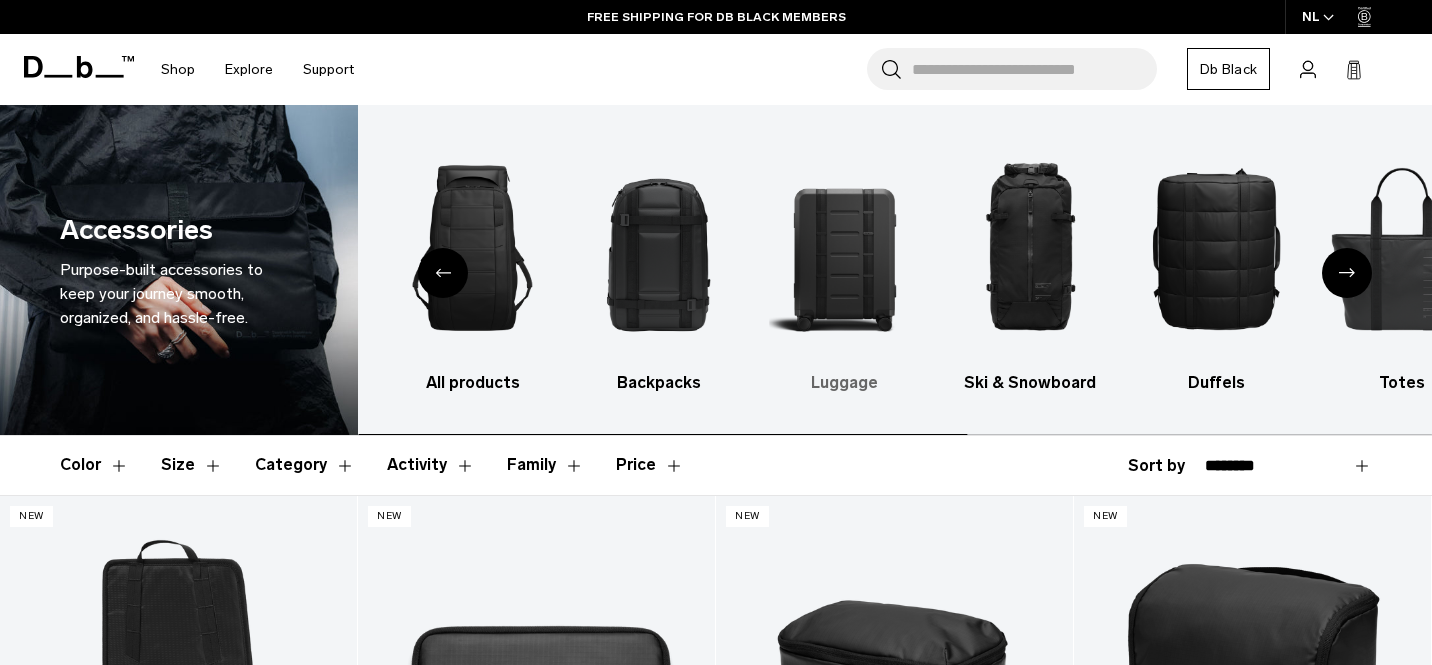 click at bounding box center (844, 248) 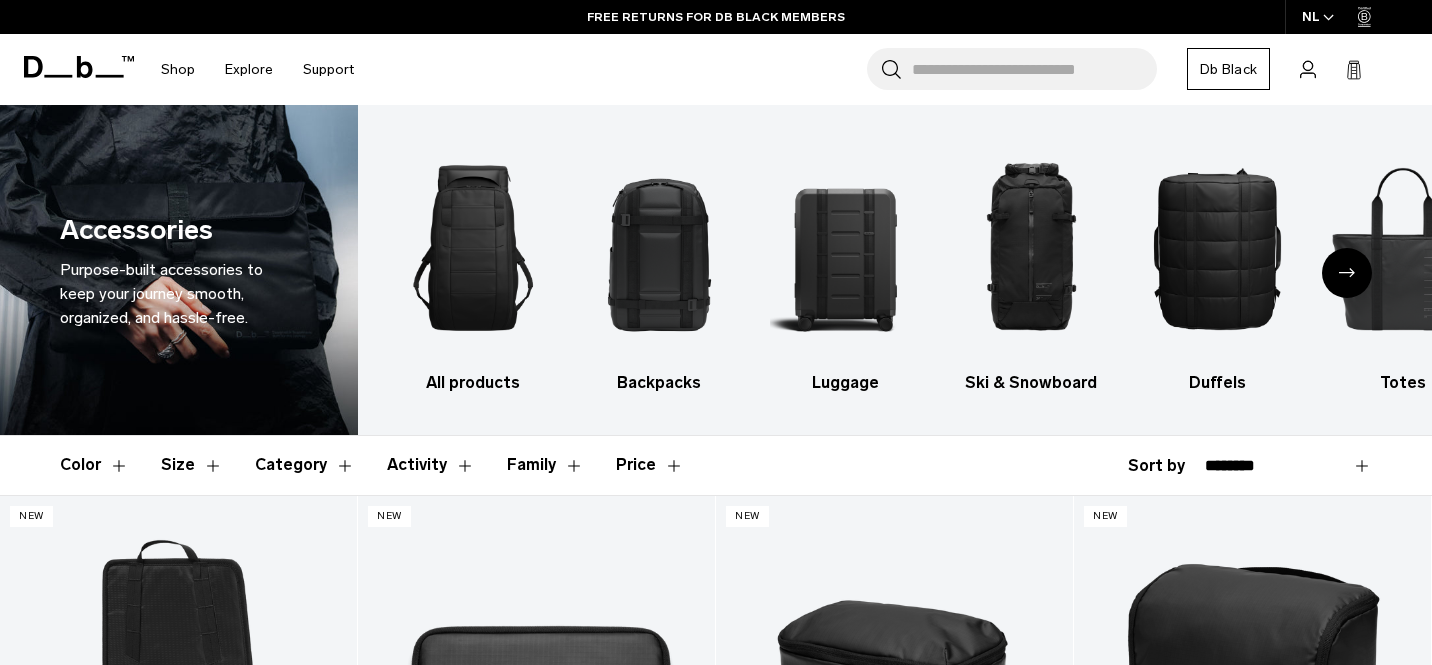 click on "All products
Backpacks
Luggage
Ski & Snowboard
Duffels
Totes
Slings
Surf
Skate
Photography" at bounding box center [895, 270] 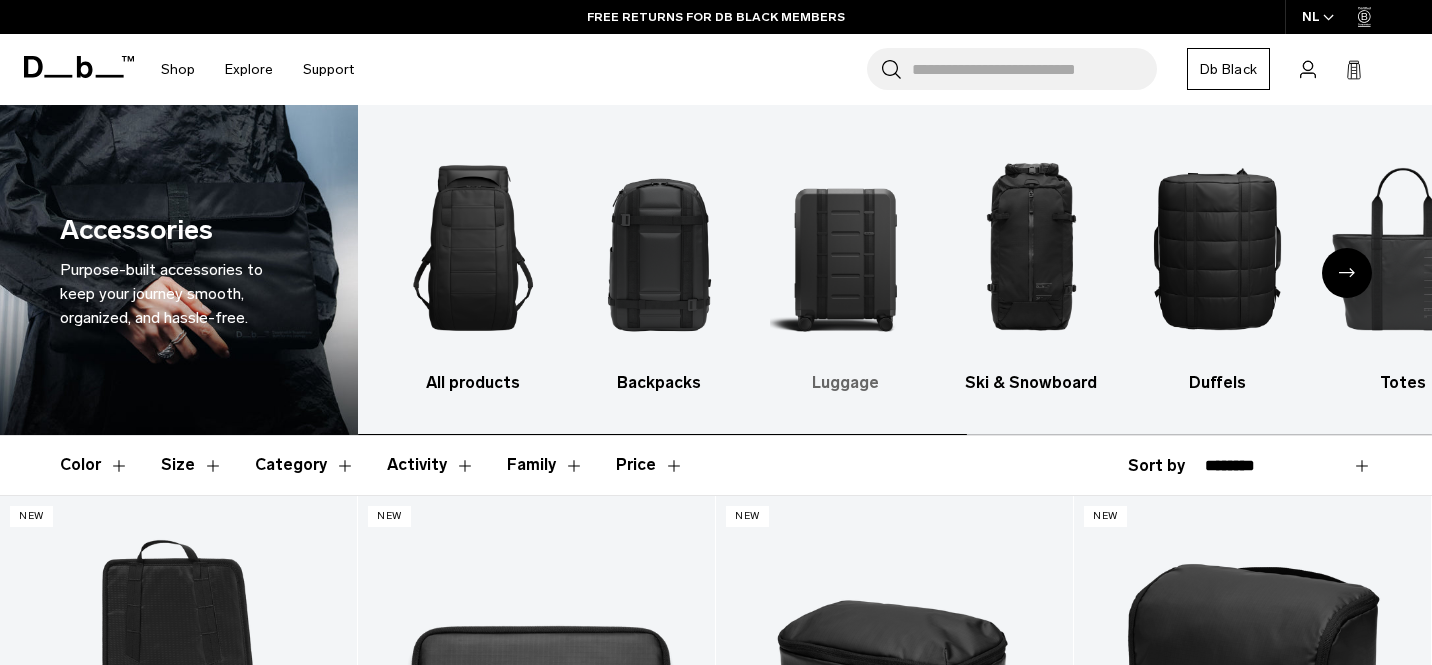 click on "Luggage" at bounding box center (845, 383) 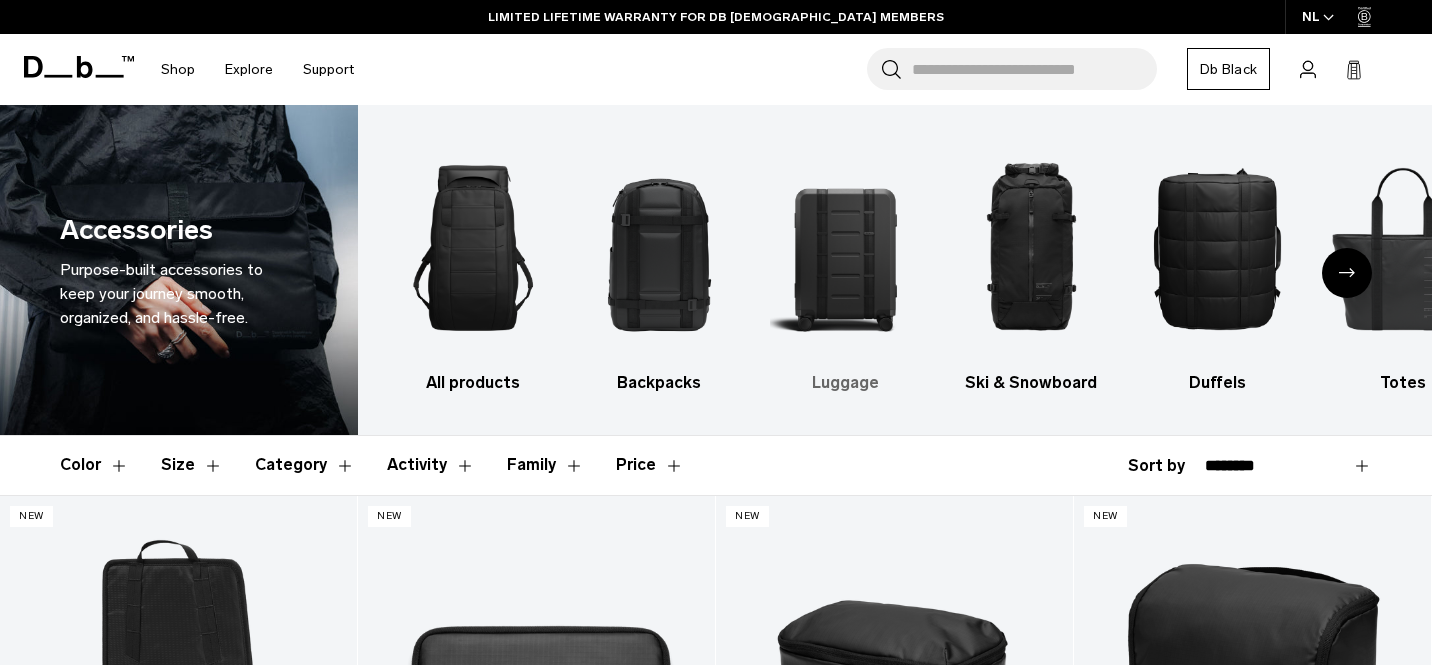 click at bounding box center (845, 248) 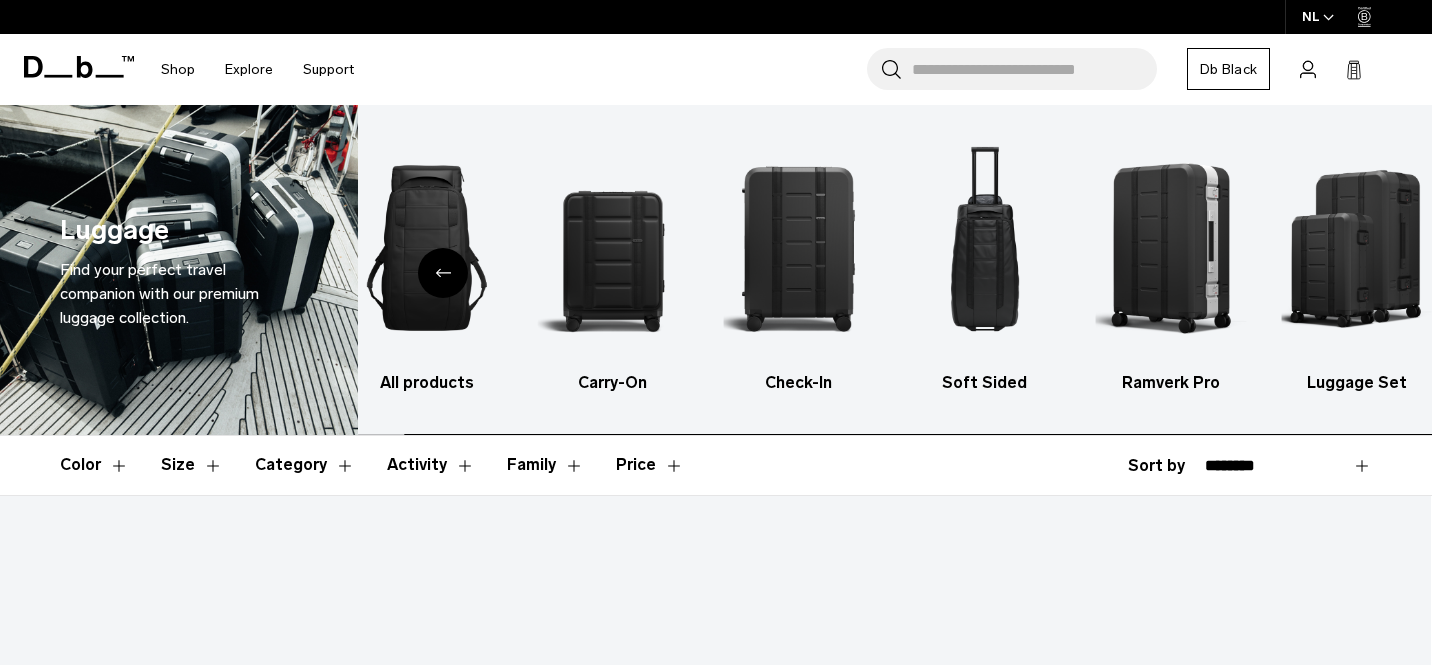 scroll, scrollTop: 0, scrollLeft: 0, axis: both 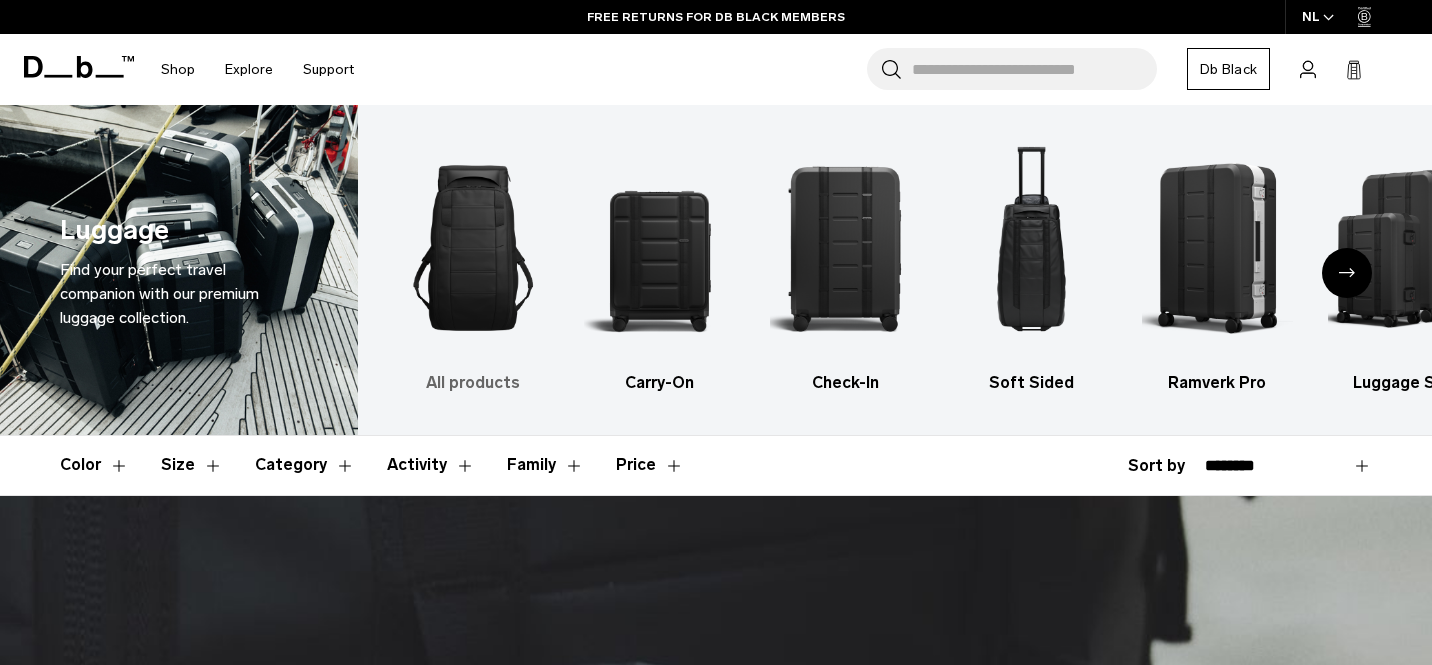 click at bounding box center (473, 248) 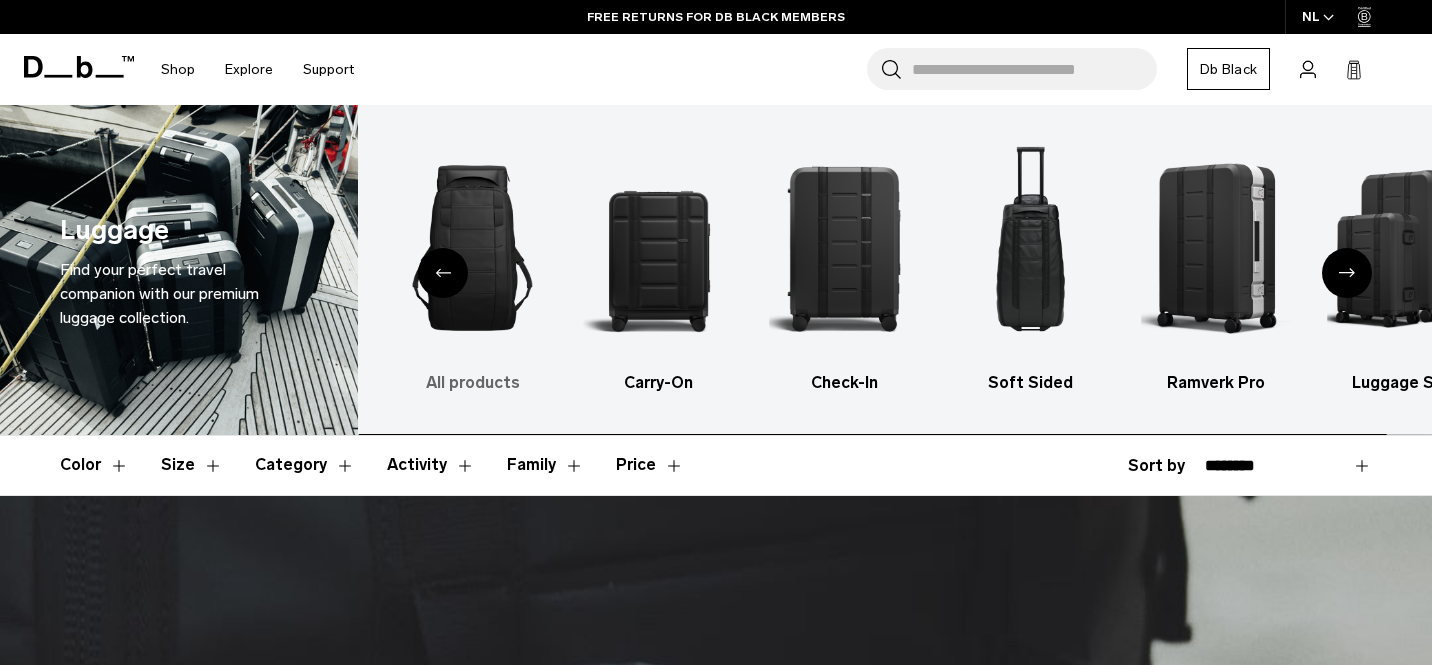 click at bounding box center [472, 248] 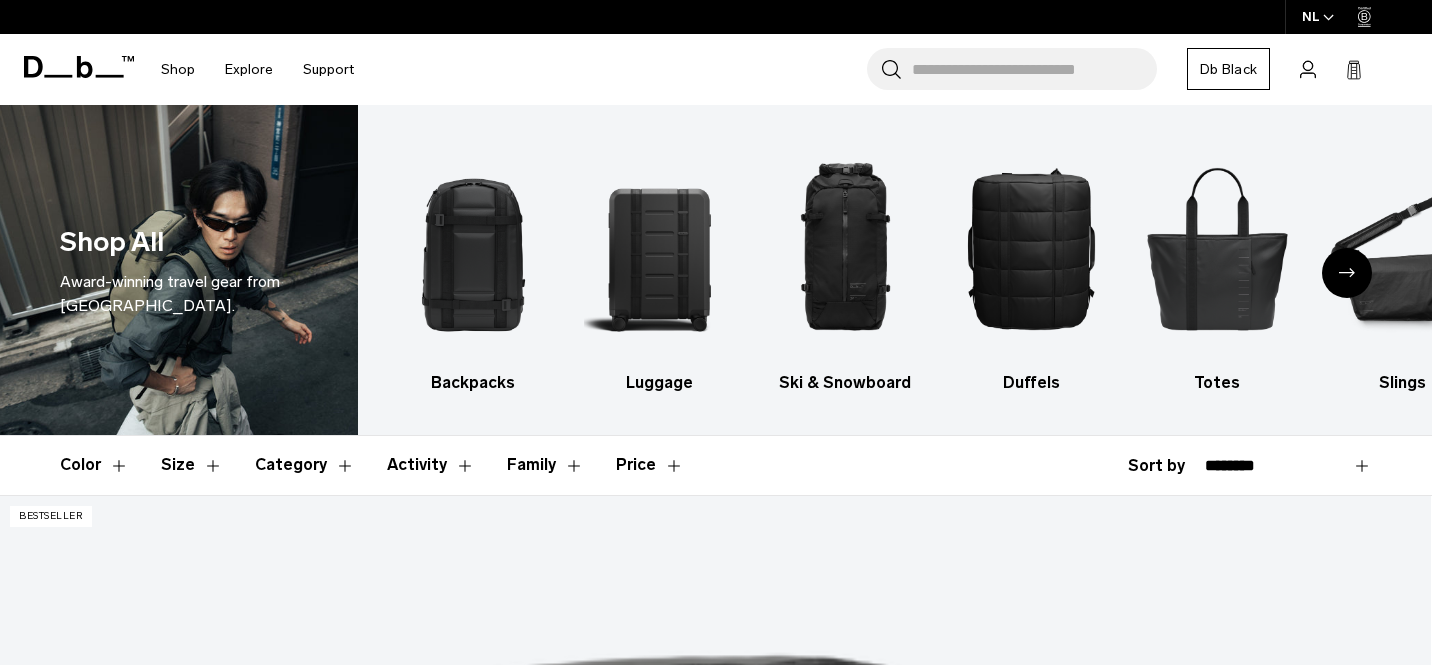 scroll, scrollTop: 88, scrollLeft: 0, axis: vertical 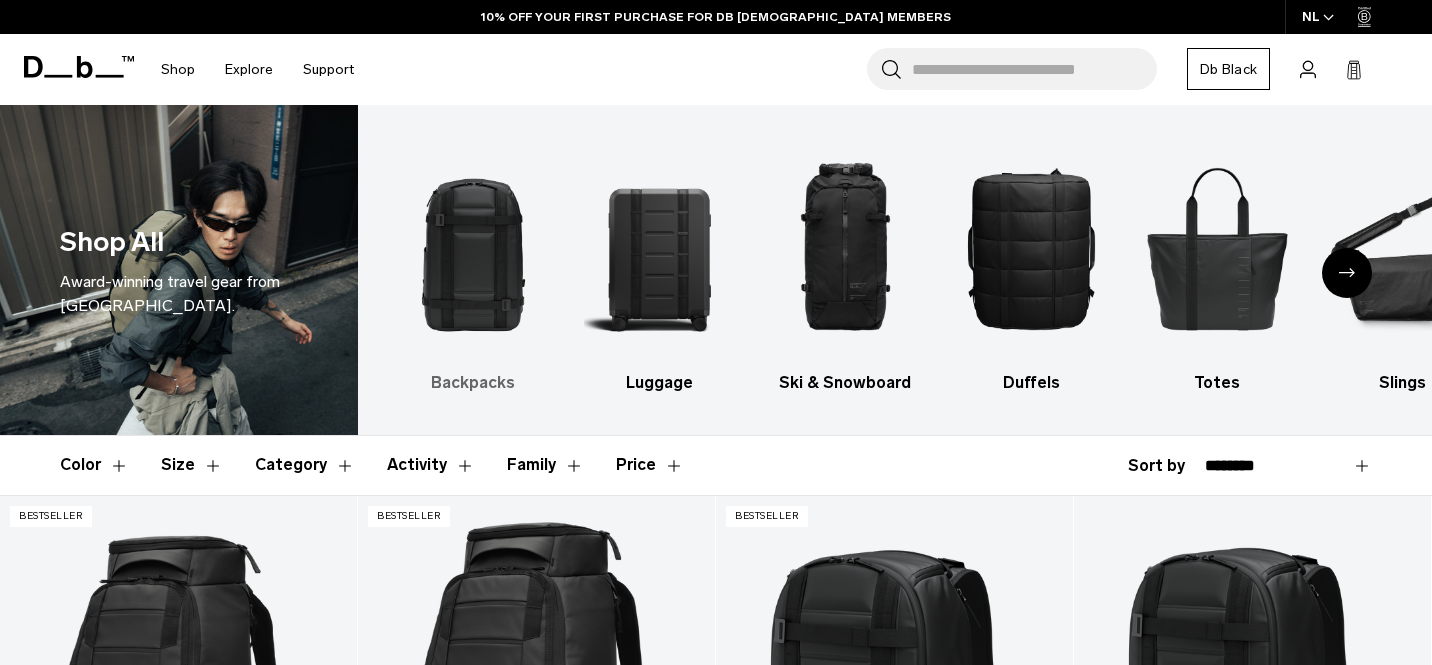 click at bounding box center [473, 248] 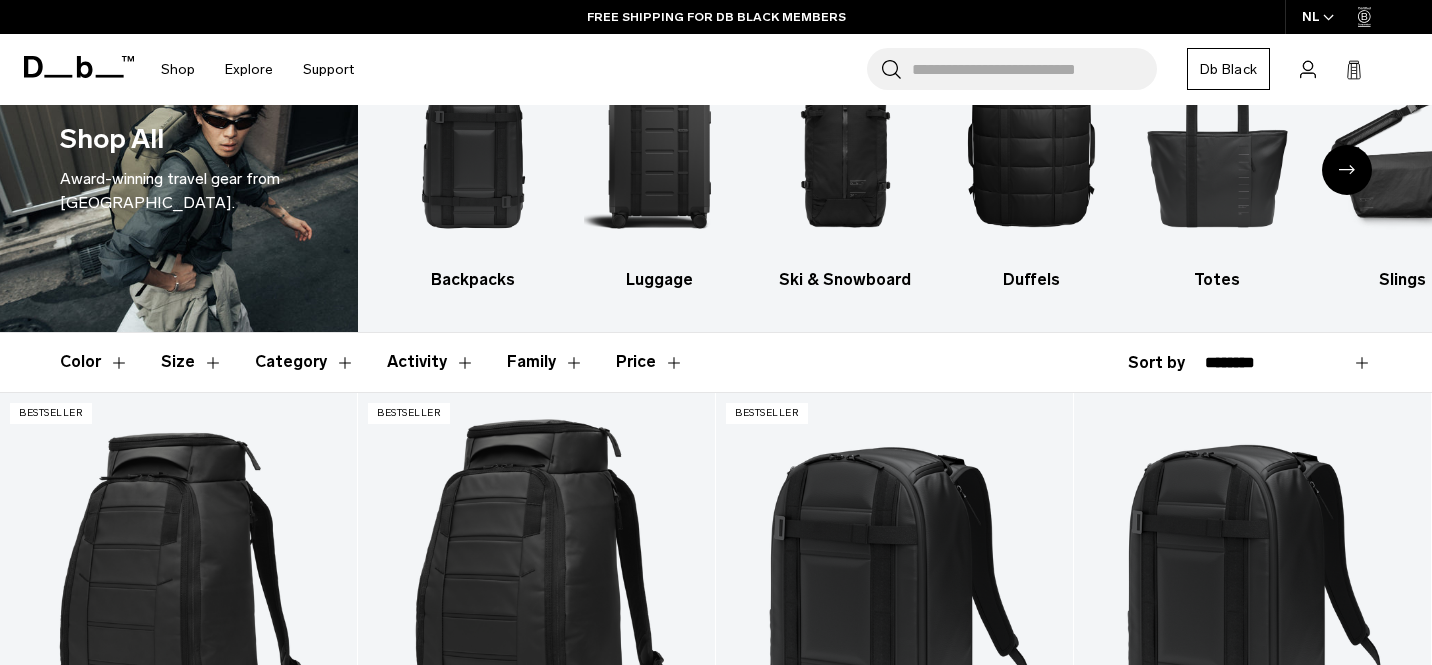 scroll, scrollTop: 0, scrollLeft: 0, axis: both 